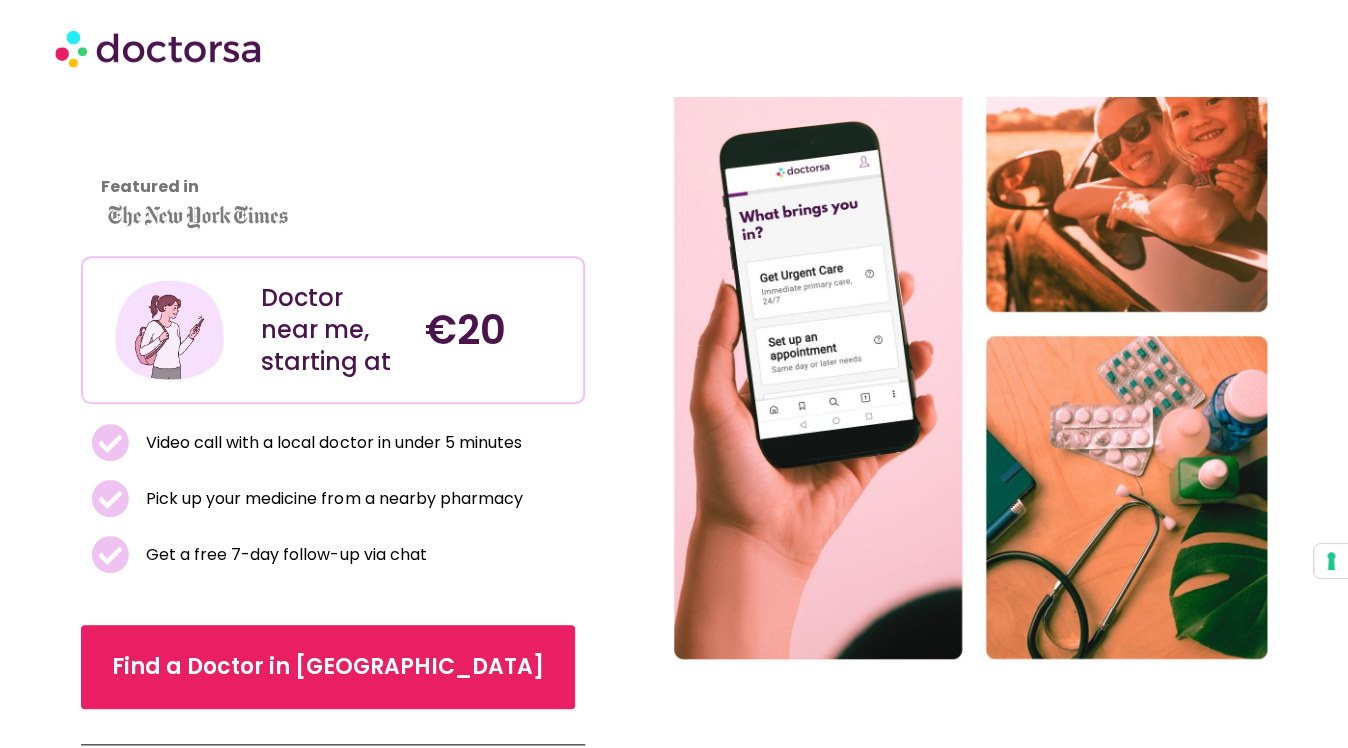 scroll, scrollTop: 240, scrollLeft: 0, axis: vertical 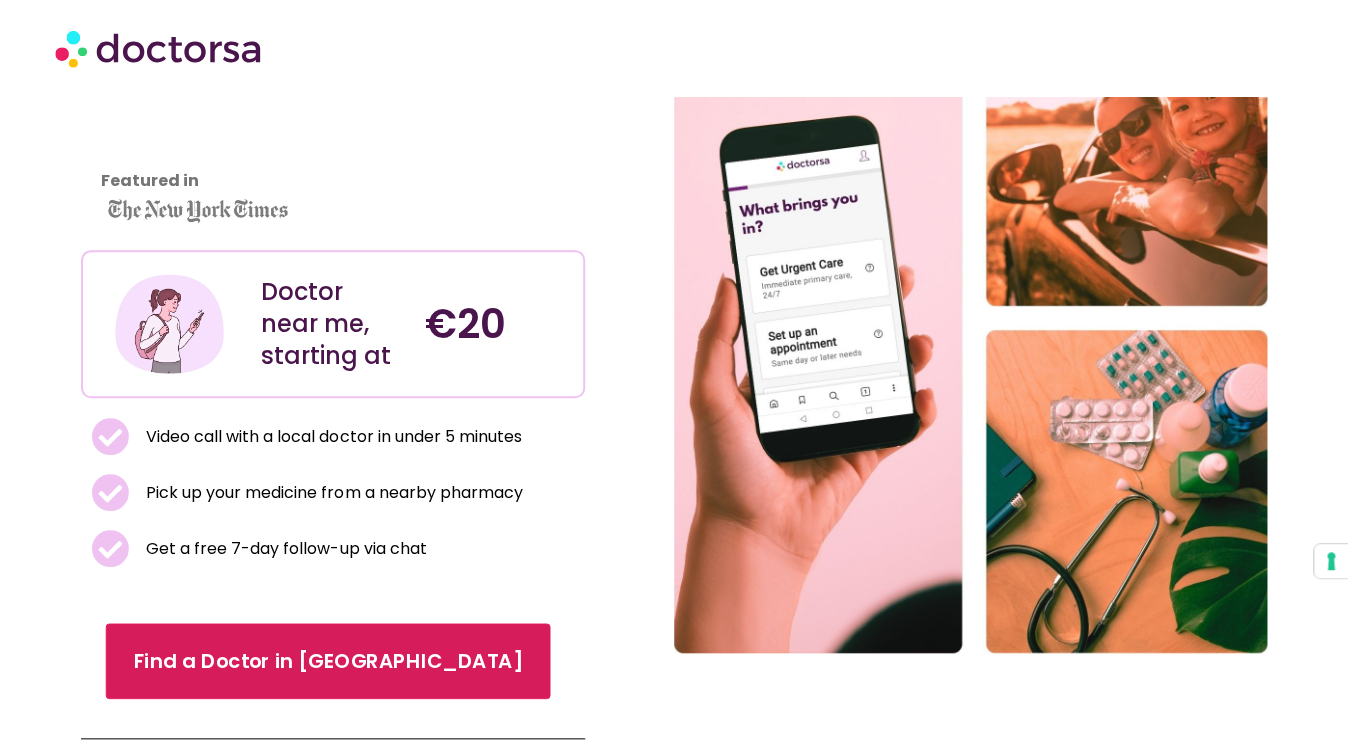 click on "Find a Doctor in [GEOGRAPHIC_DATA]" at bounding box center (327, 660) 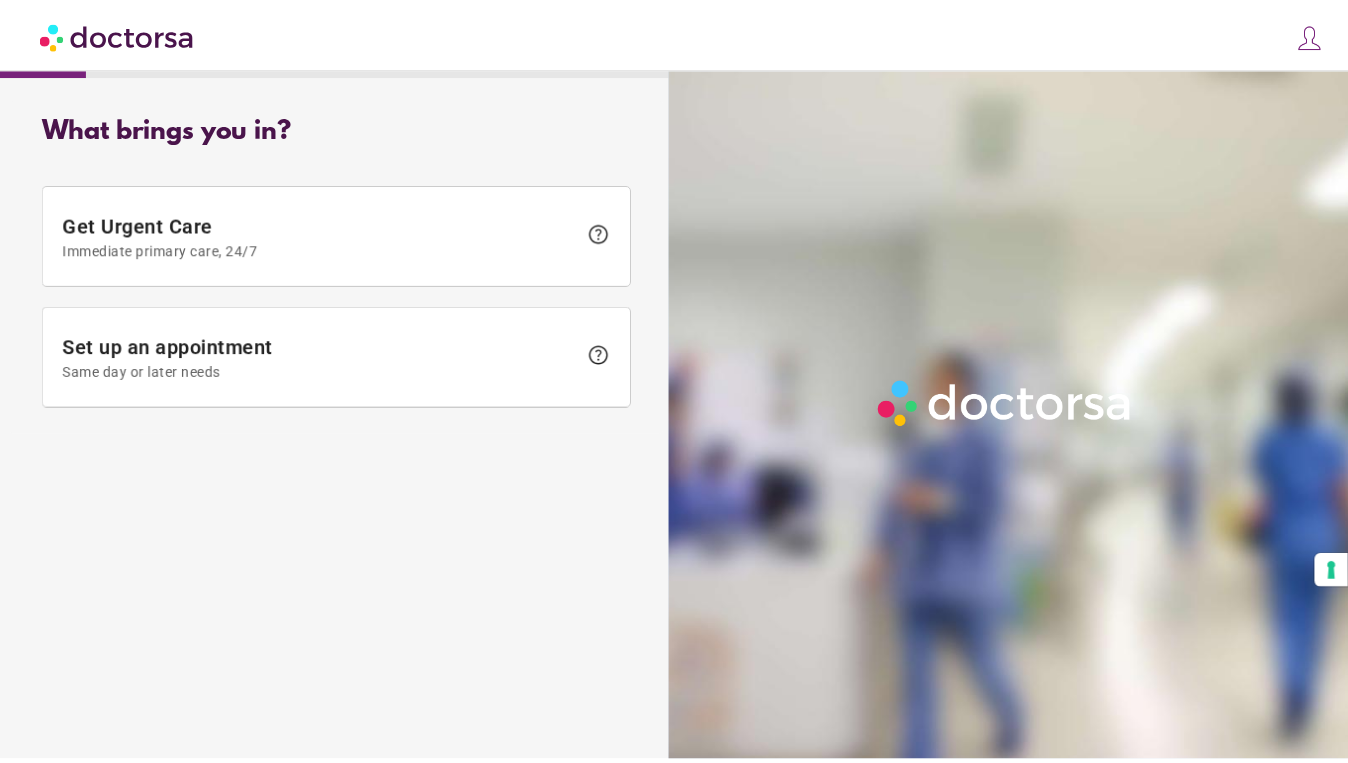 scroll, scrollTop: 0, scrollLeft: 0, axis: both 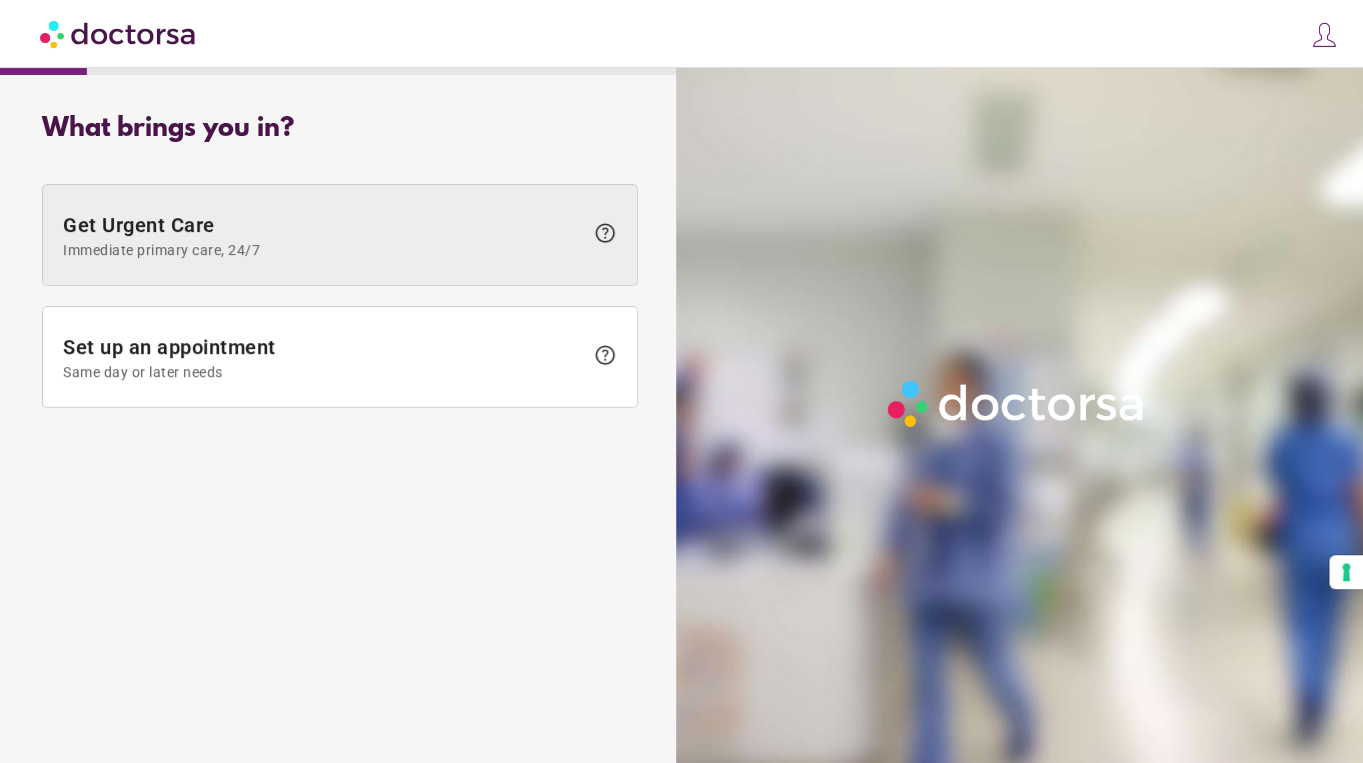 click on "Get Urgent Care
Immediate primary care, 24/7" at bounding box center (323, 235) 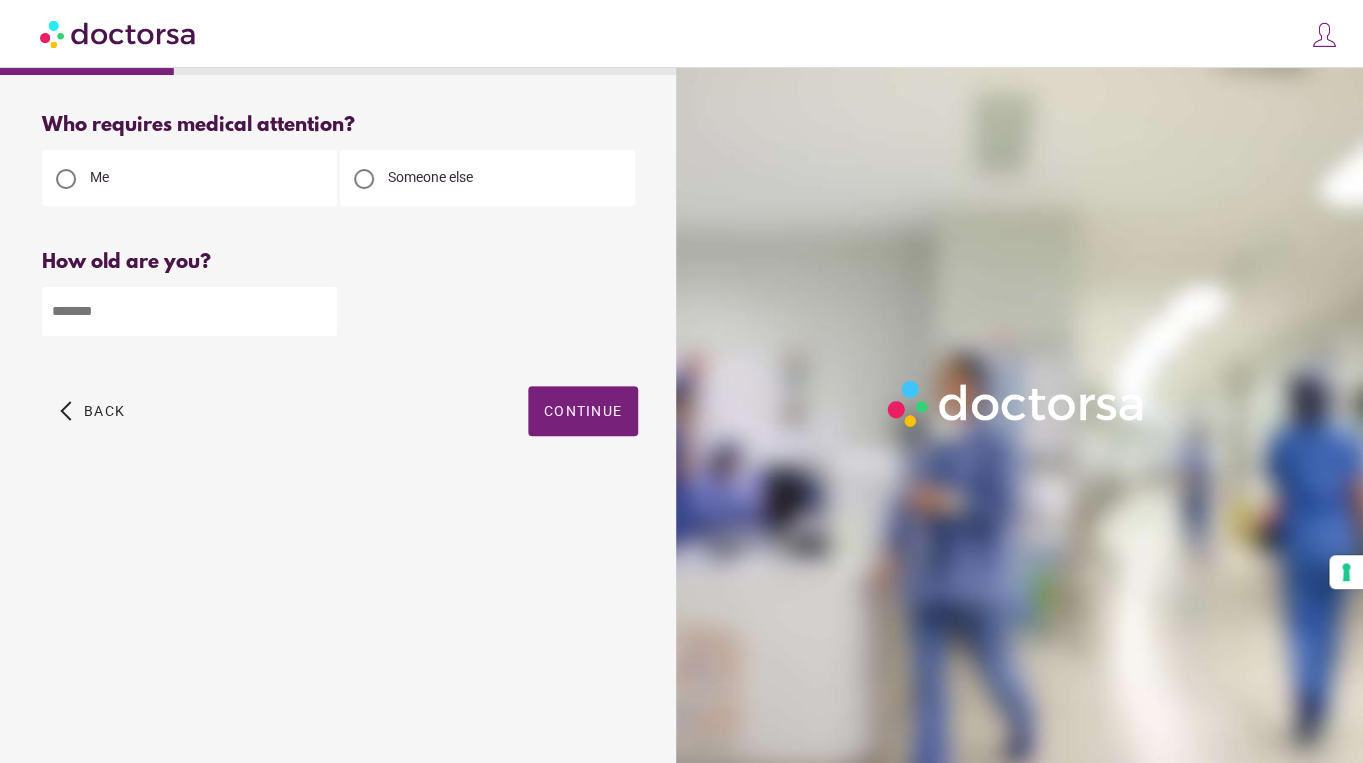 click at bounding box center [189, 311] 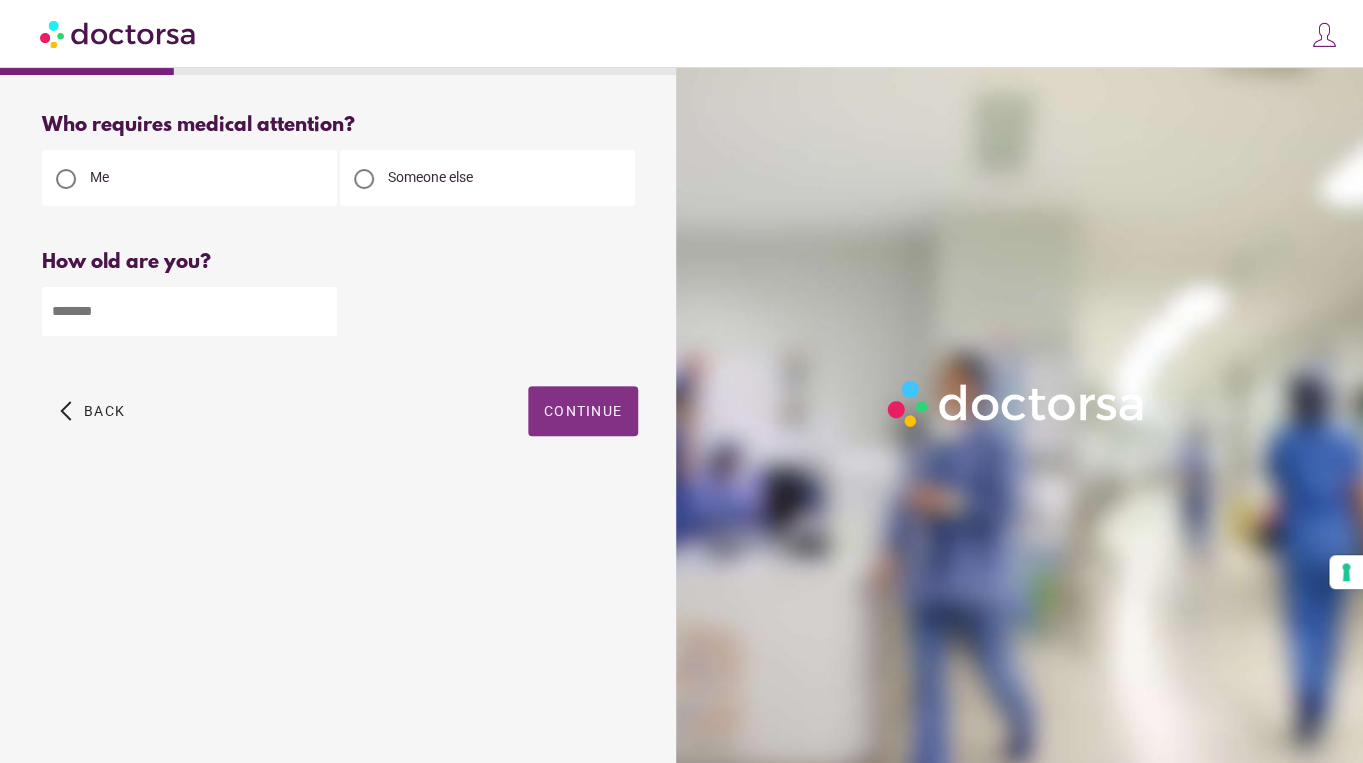 type on "**" 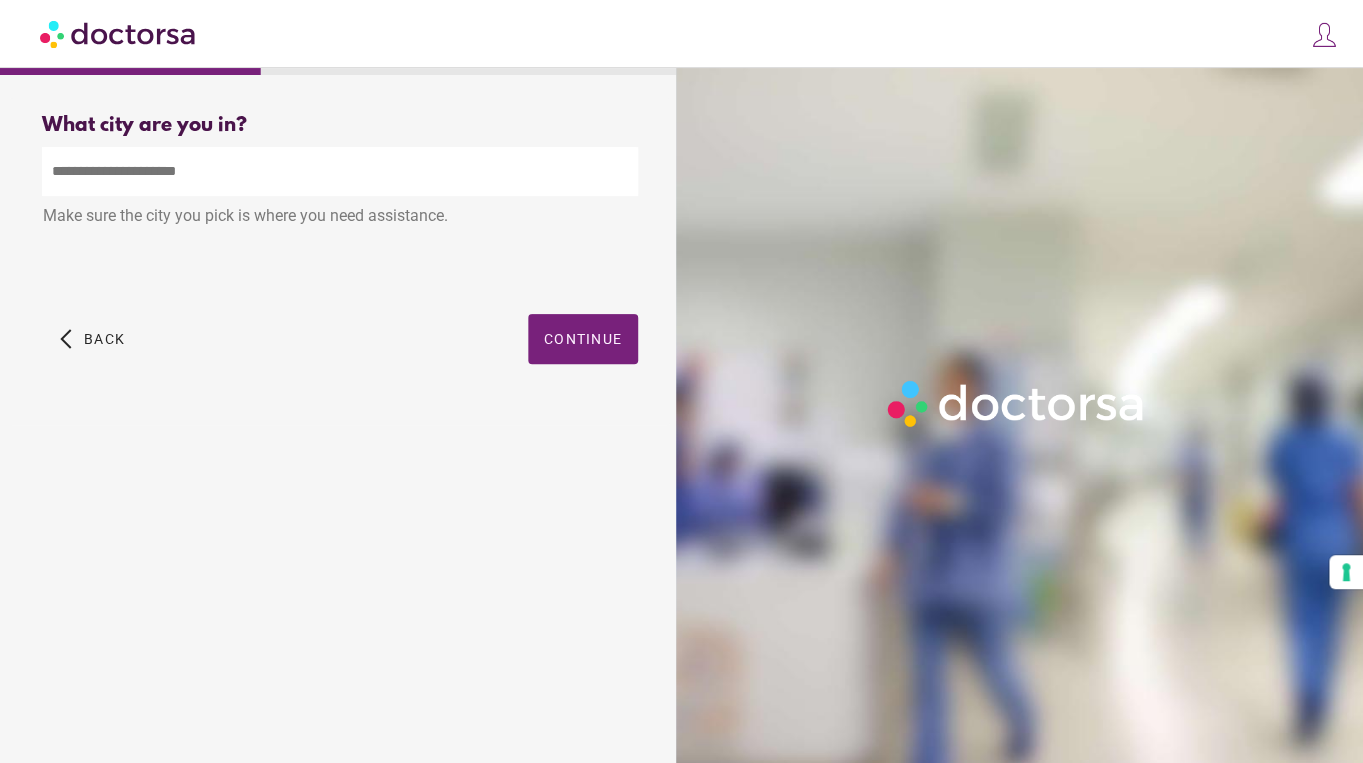 click at bounding box center (340, 171) 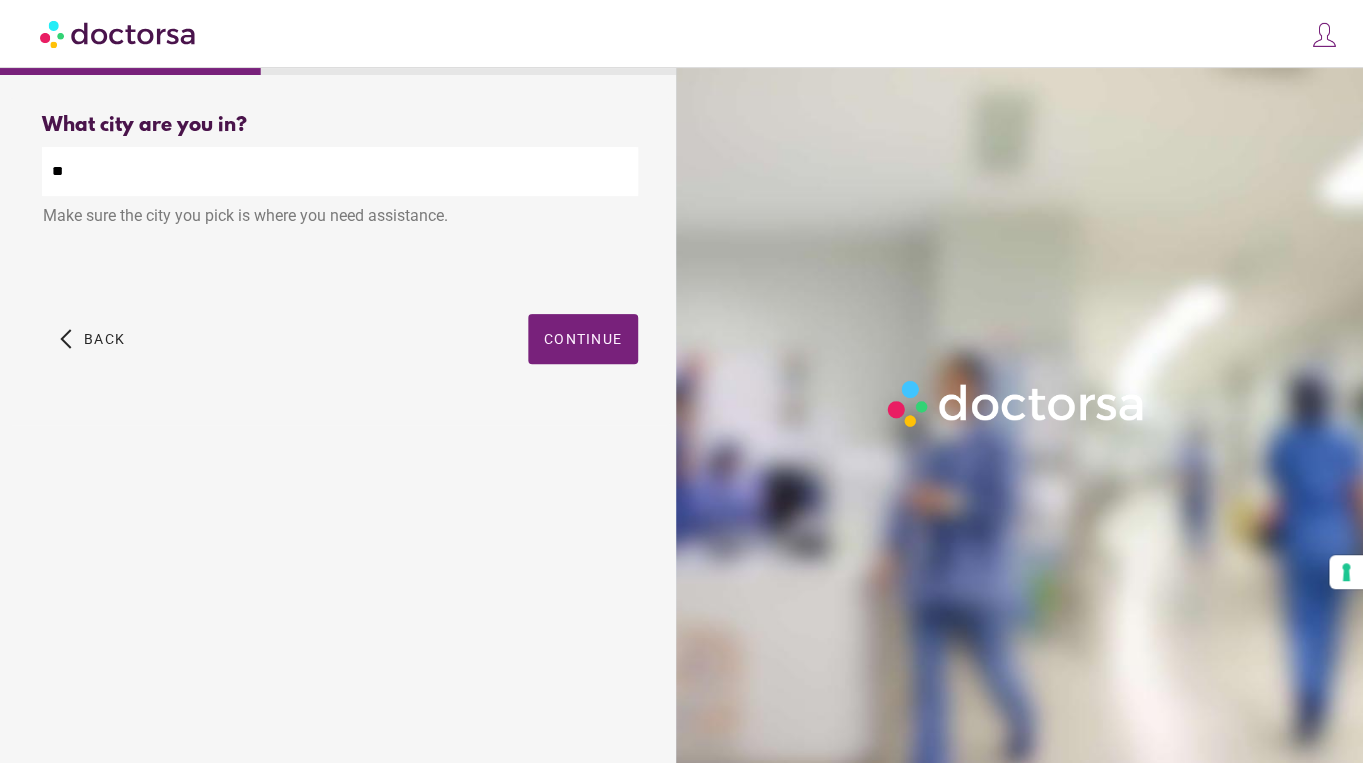 type on "*" 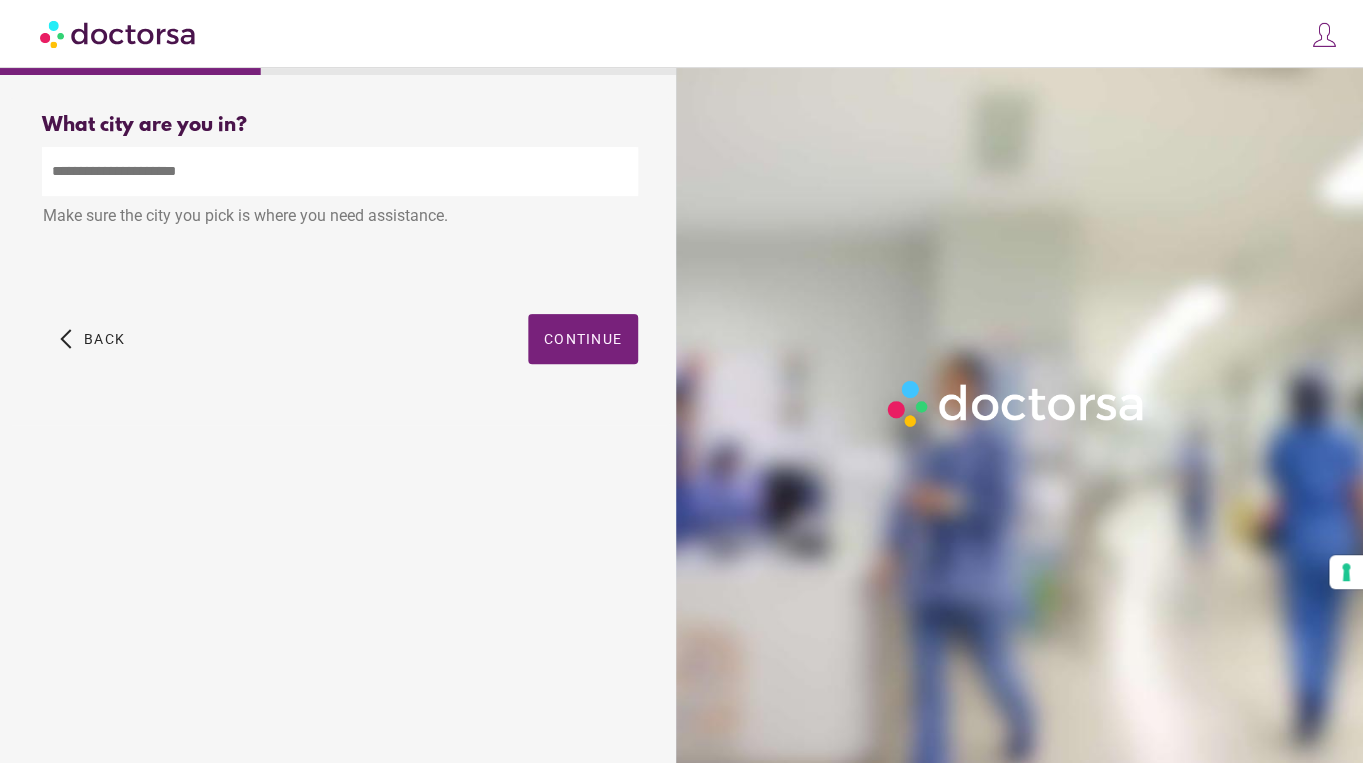type on "*" 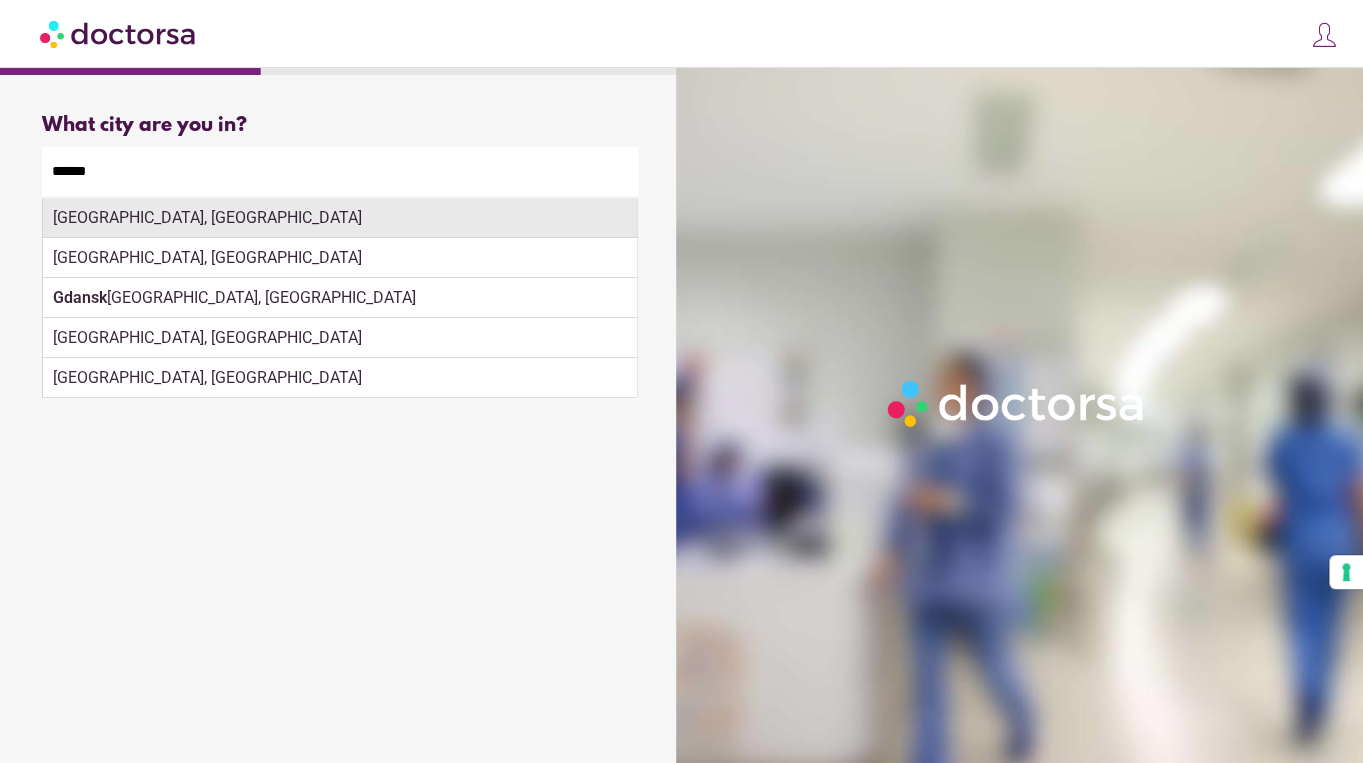 click on "[GEOGRAPHIC_DATA], [GEOGRAPHIC_DATA]" at bounding box center (340, 218) 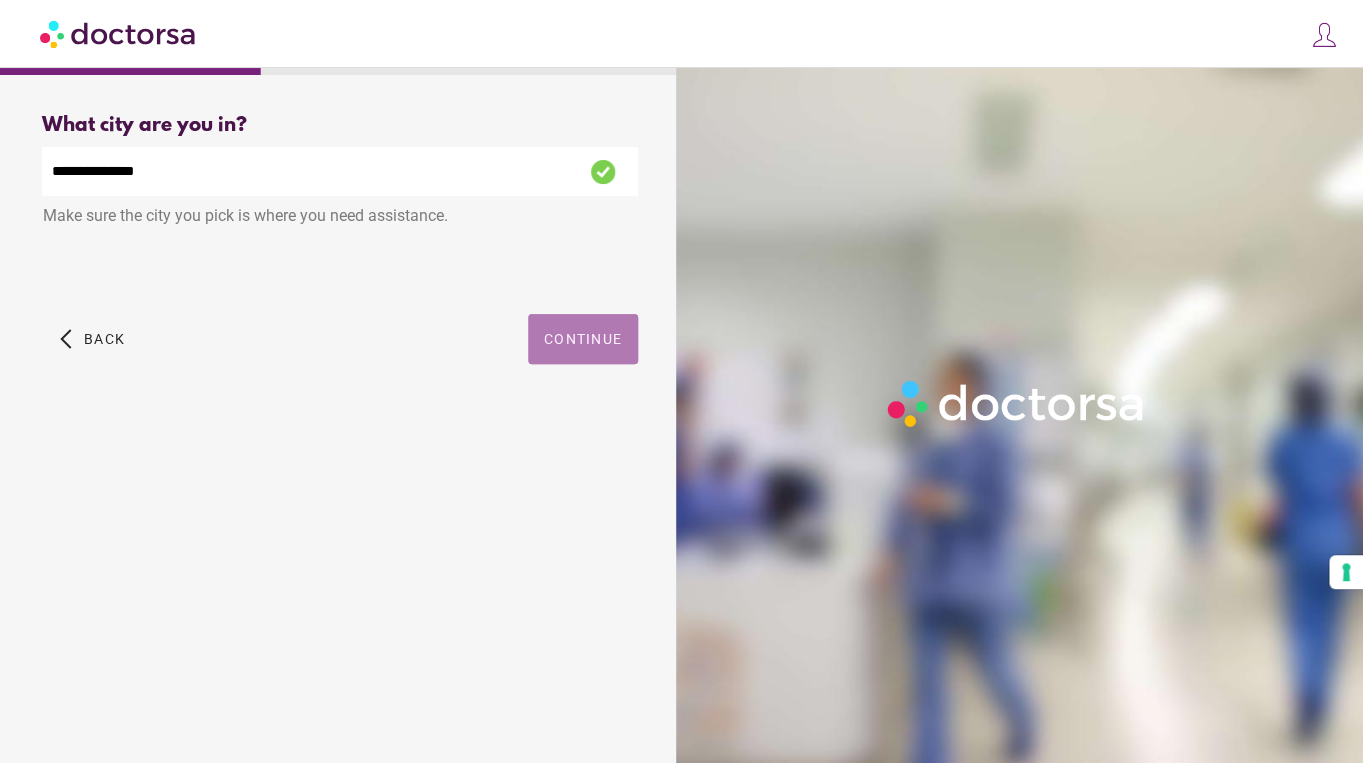 click on "Continue" at bounding box center [583, 339] 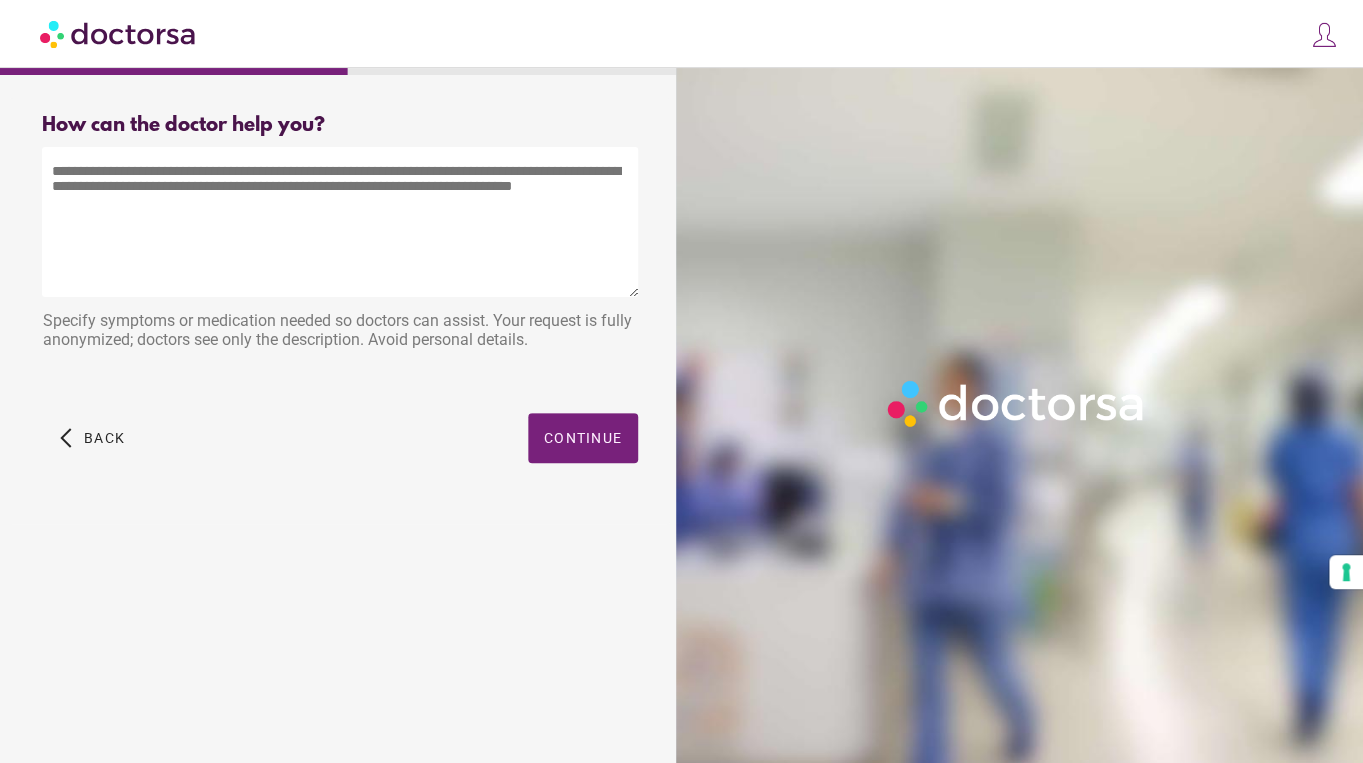 click at bounding box center (340, 222) 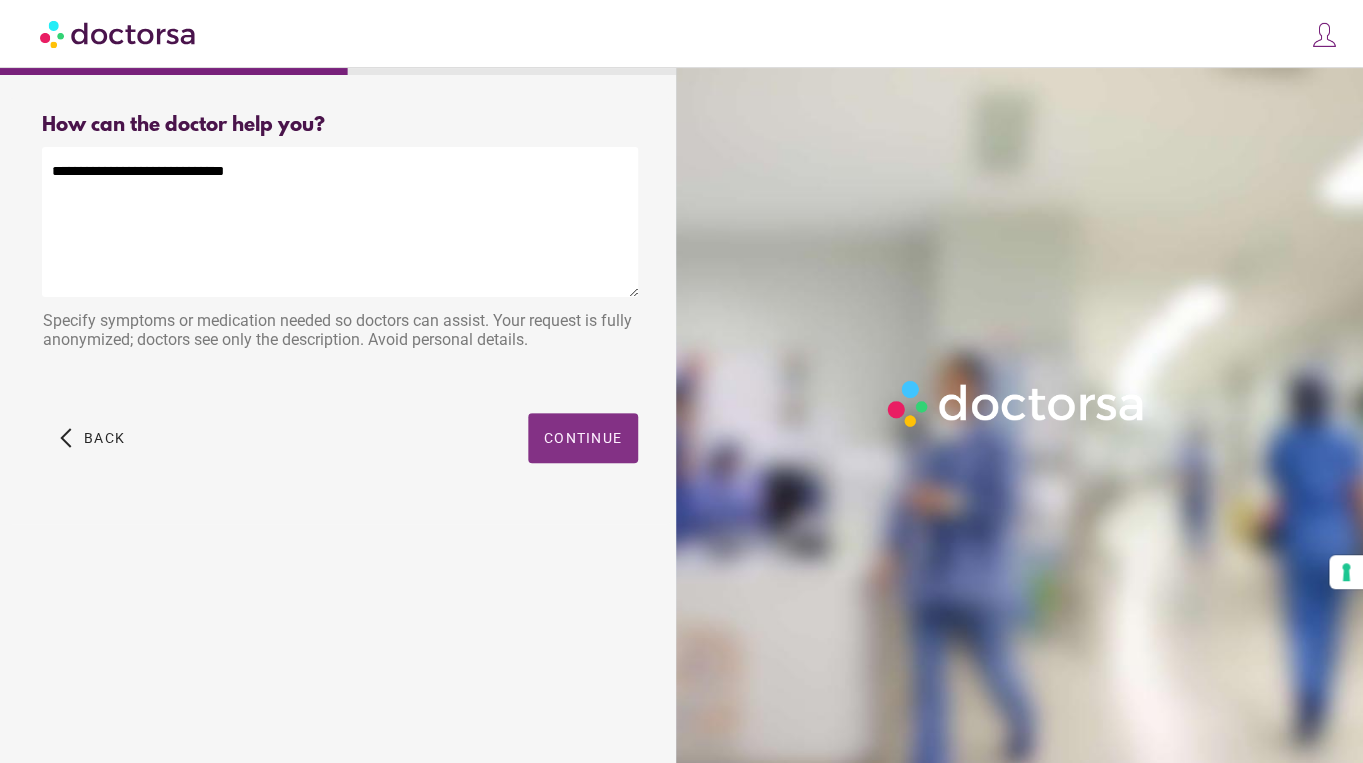 type on "**********" 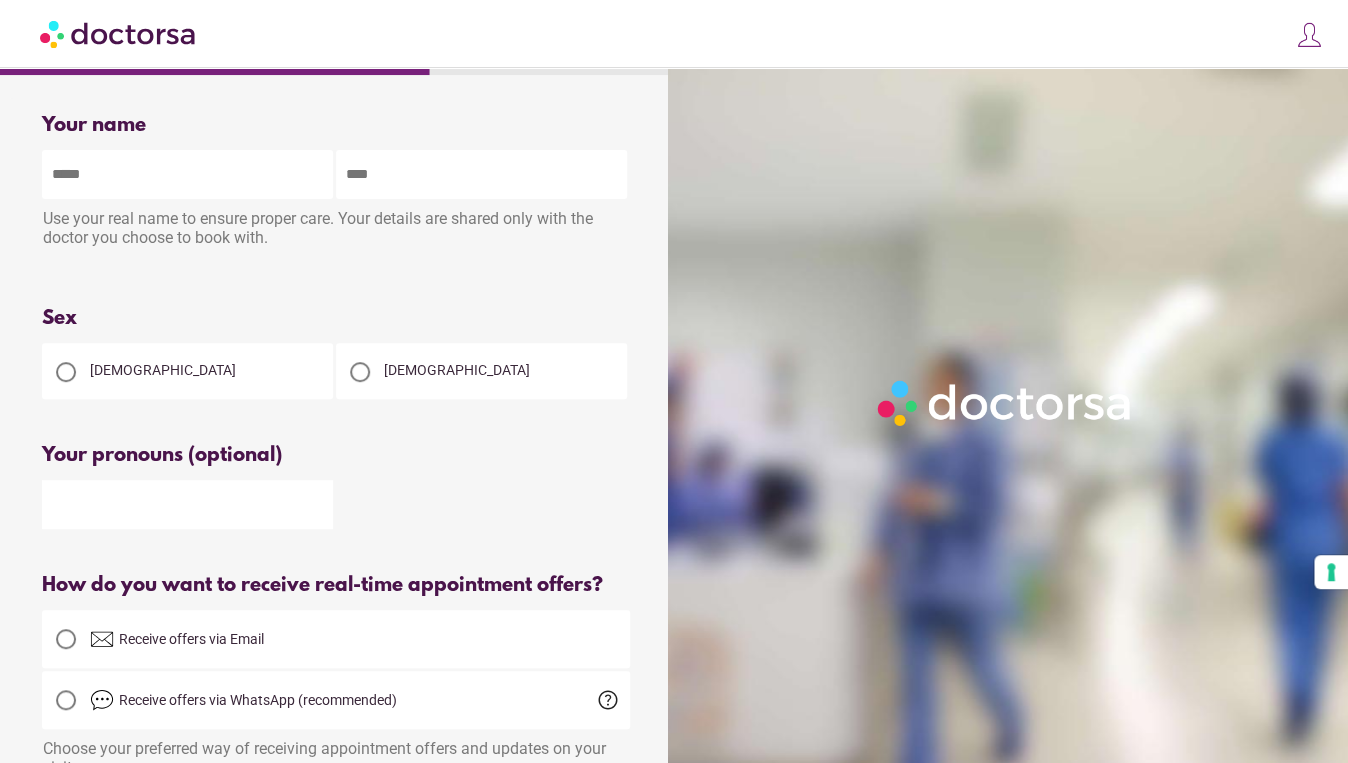 click at bounding box center (360, 372) 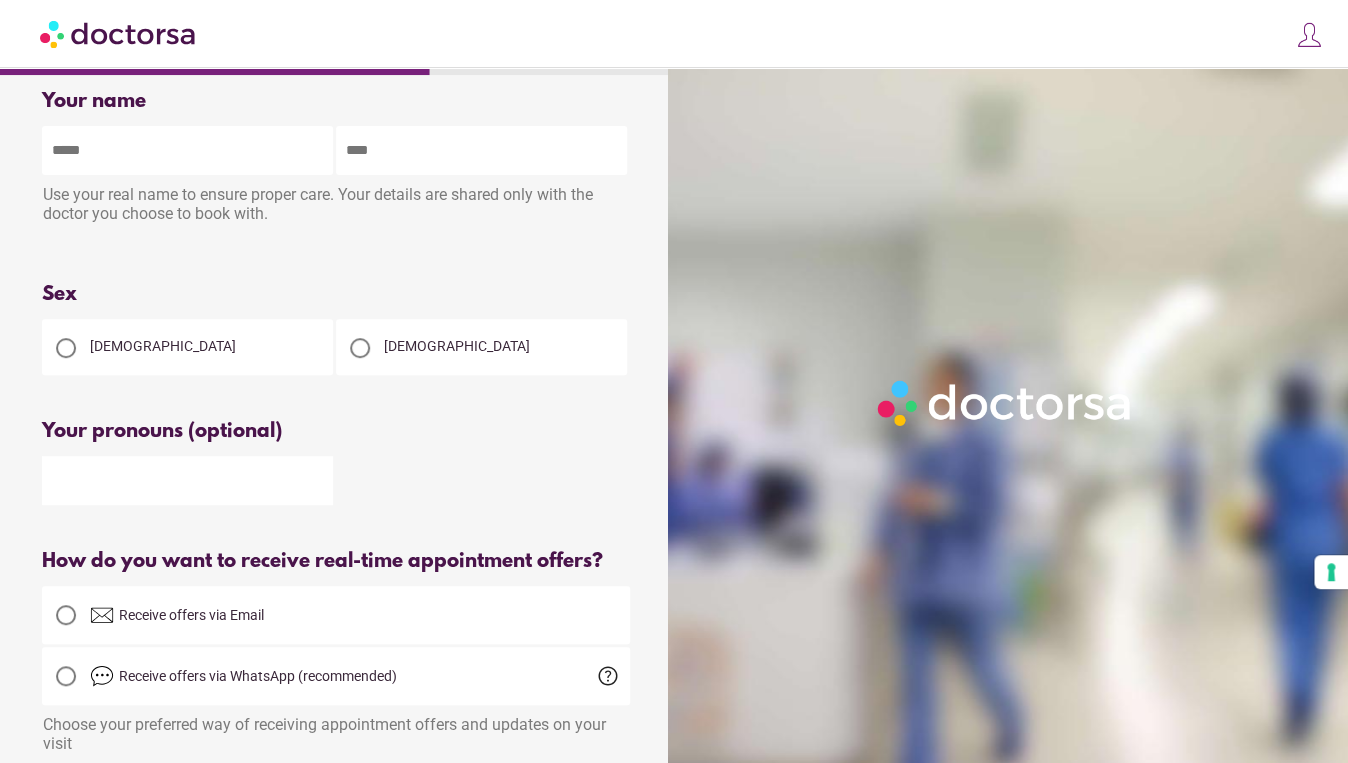 scroll, scrollTop: 0, scrollLeft: 0, axis: both 